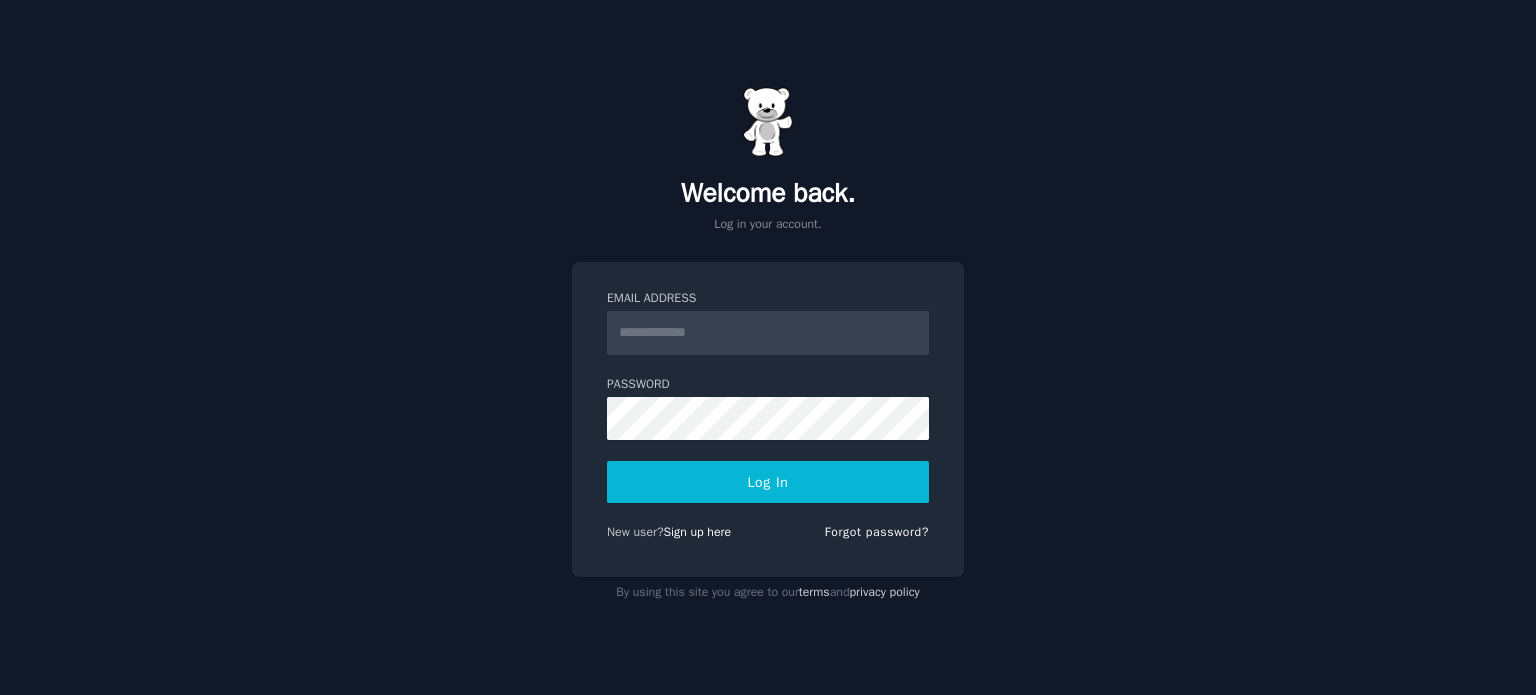 scroll, scrollTop: 0, scrollLeft: 0, axis: both 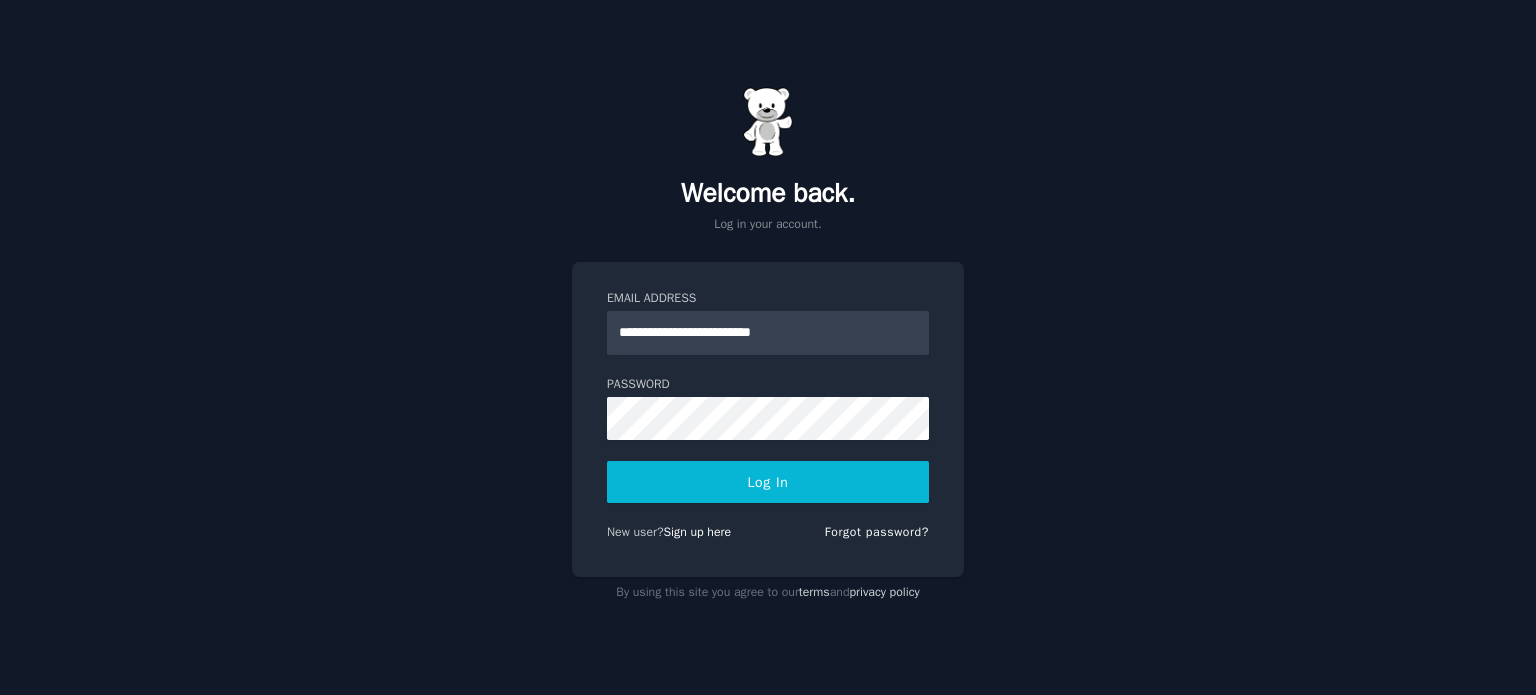 type on "**********" 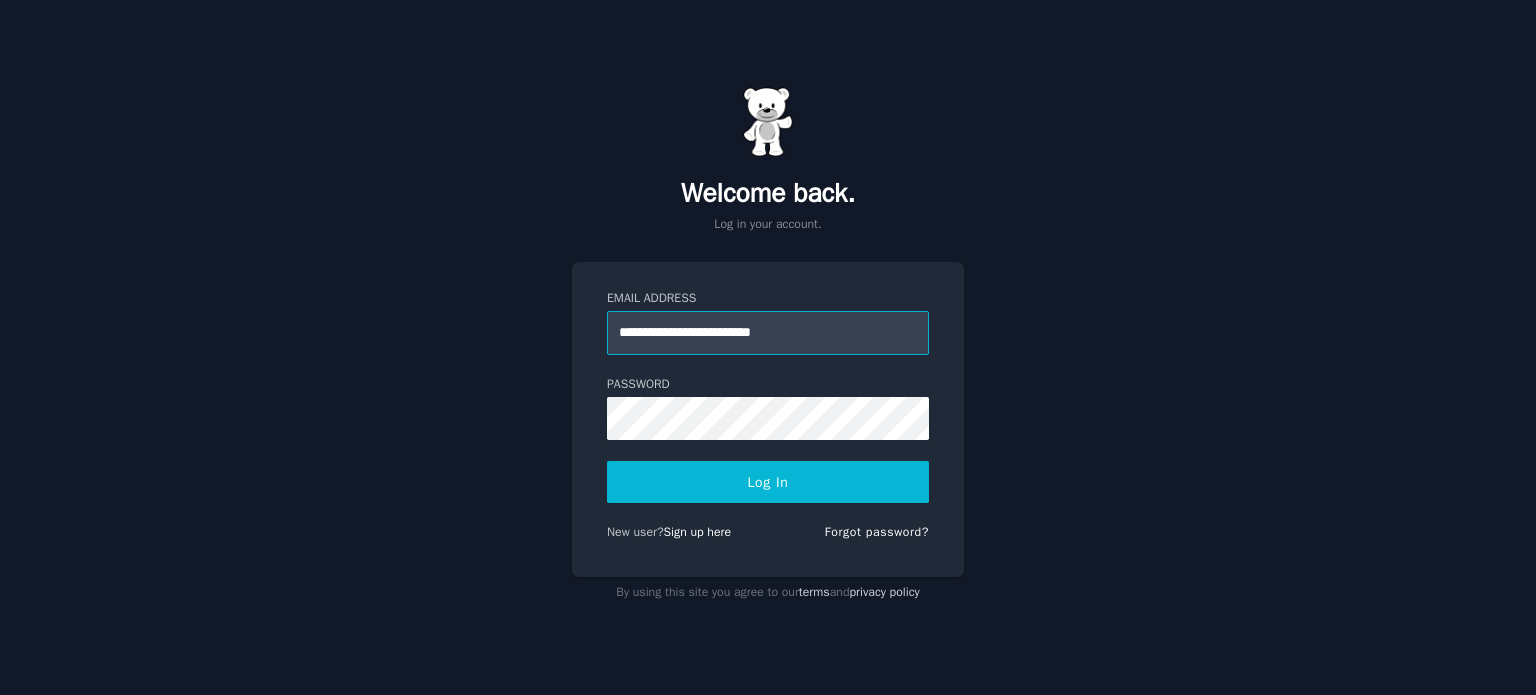 drag, startPoint x: 818, startPoint y: 328, endPoint x: 369, endPoint y: 327, distance: 449.0011 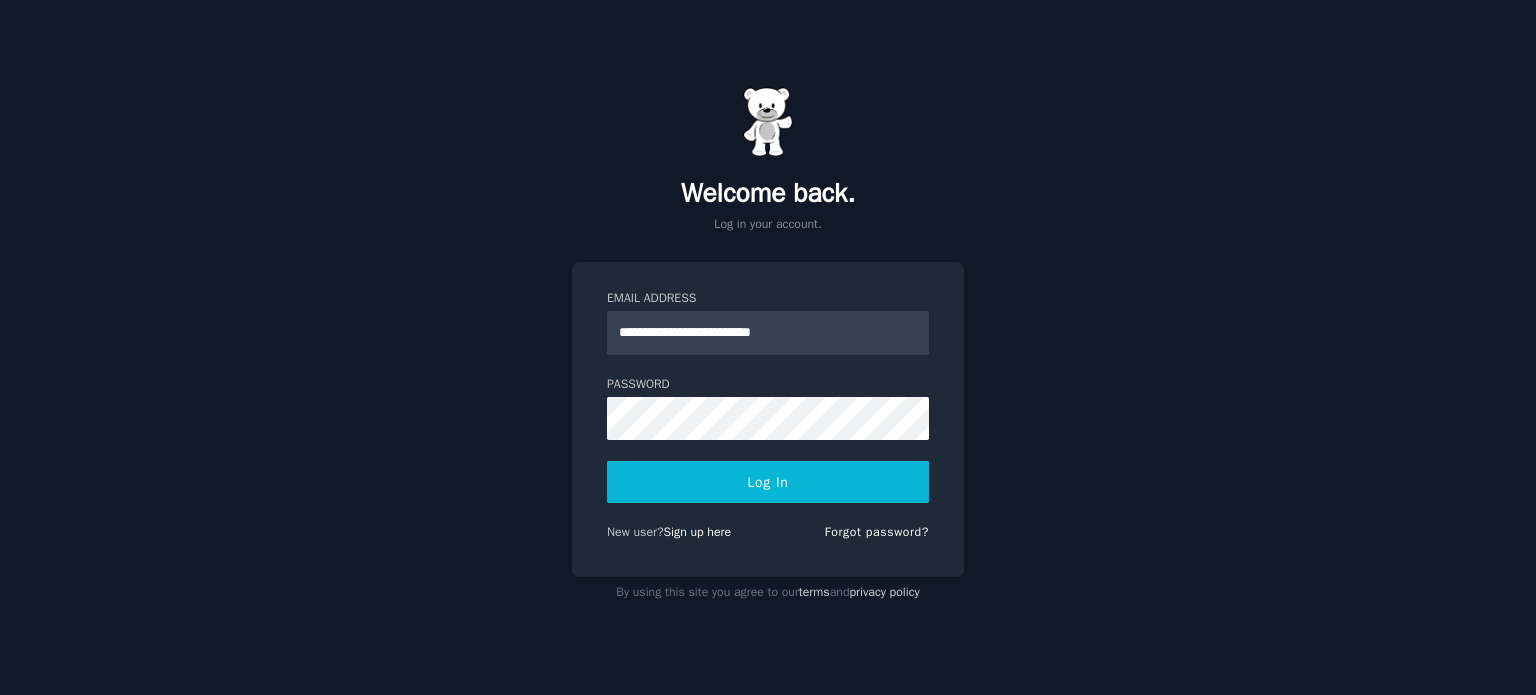 click on "**********" at bounding box center (768, 347) 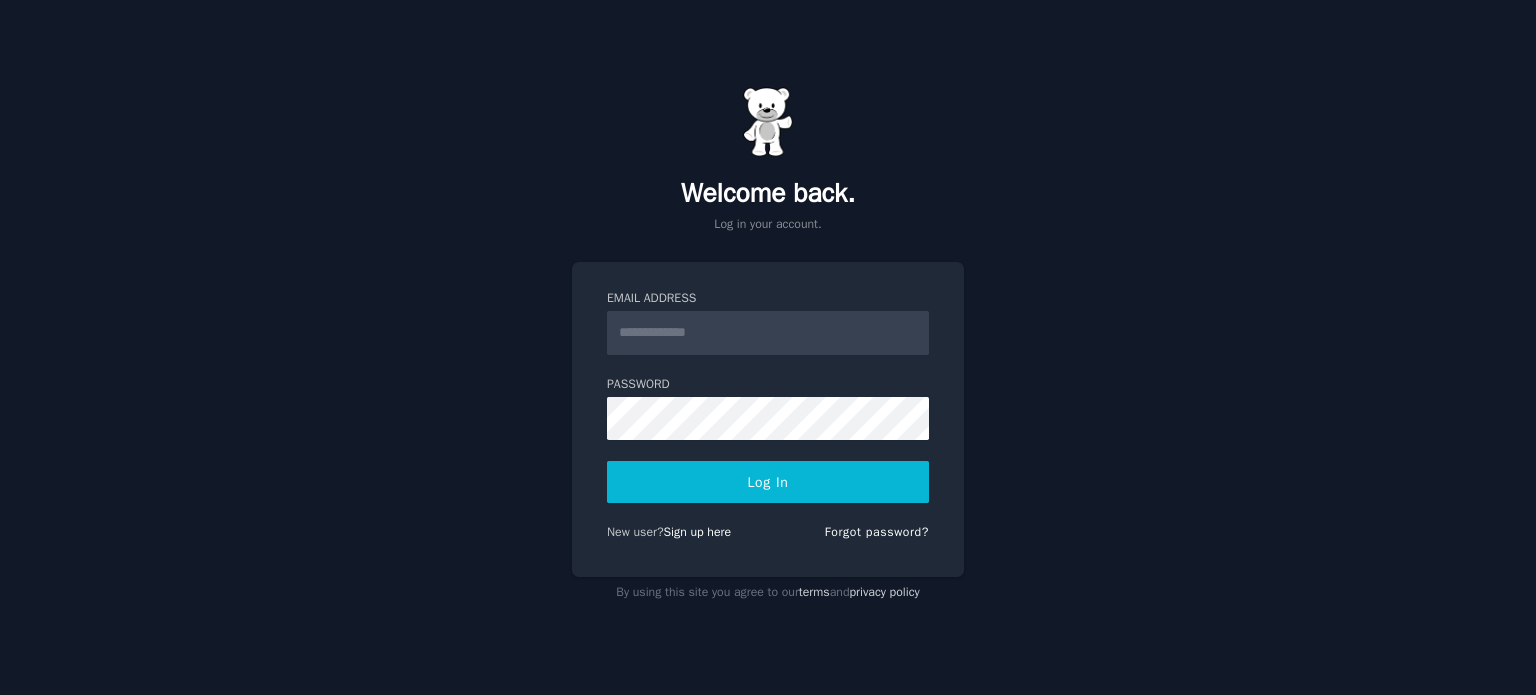 scroll, scrollTop: 0, scrollLeft: 0, axis: both 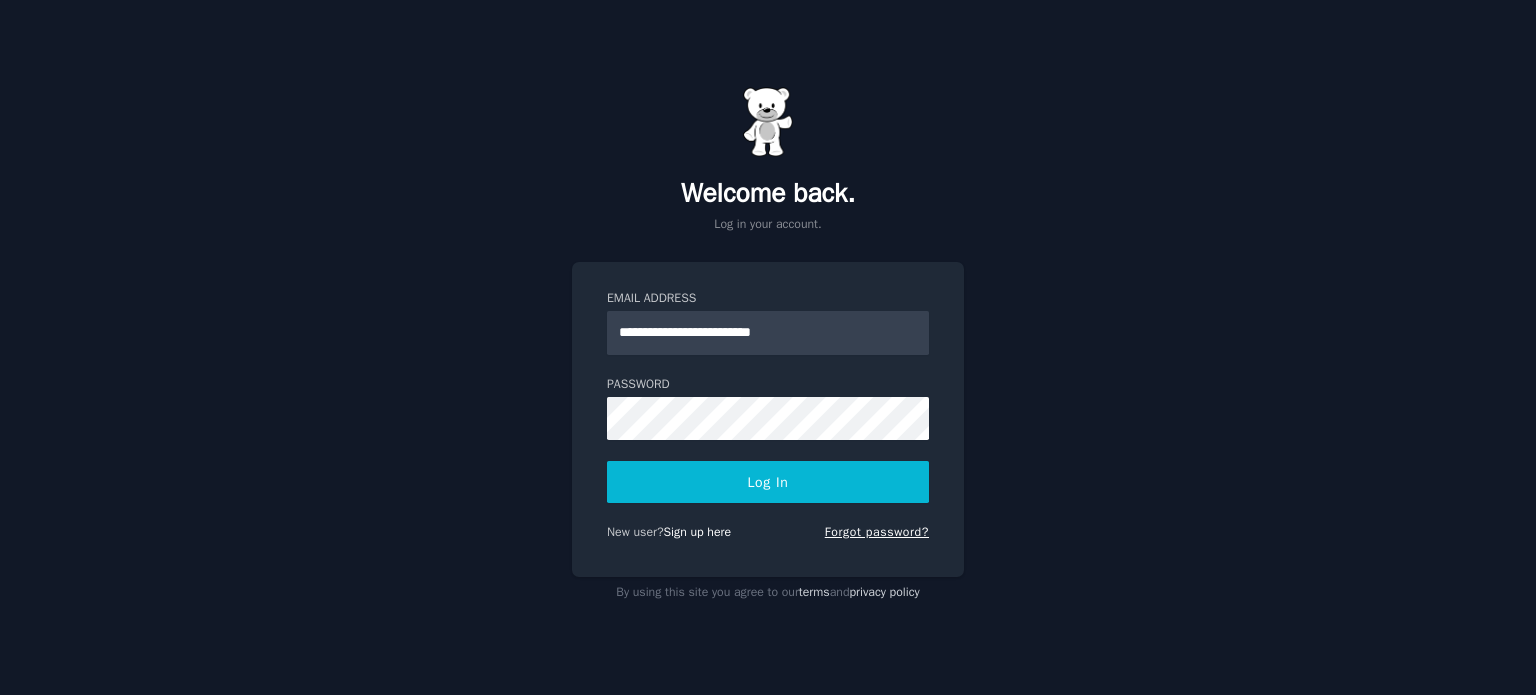 type on "**********" 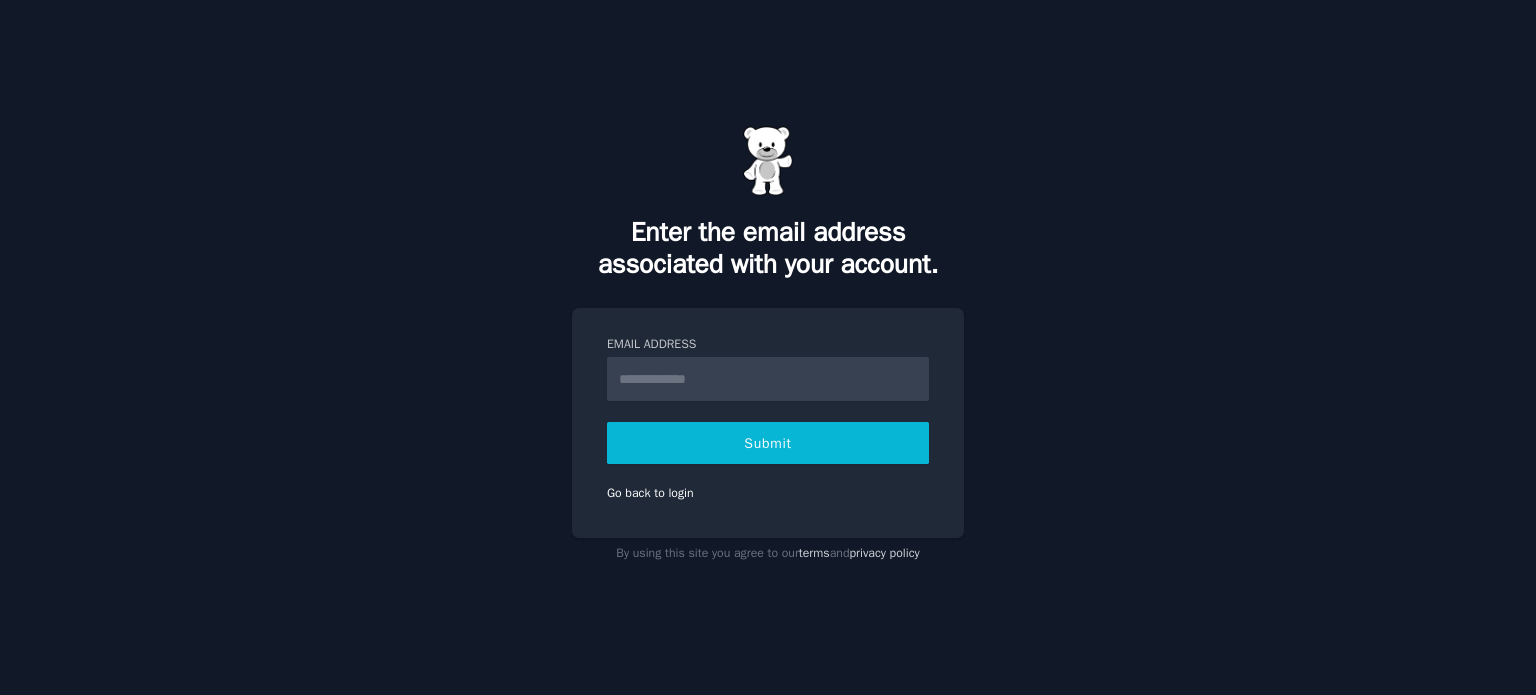 click on "Email Address" at bounding box center (768, 379) 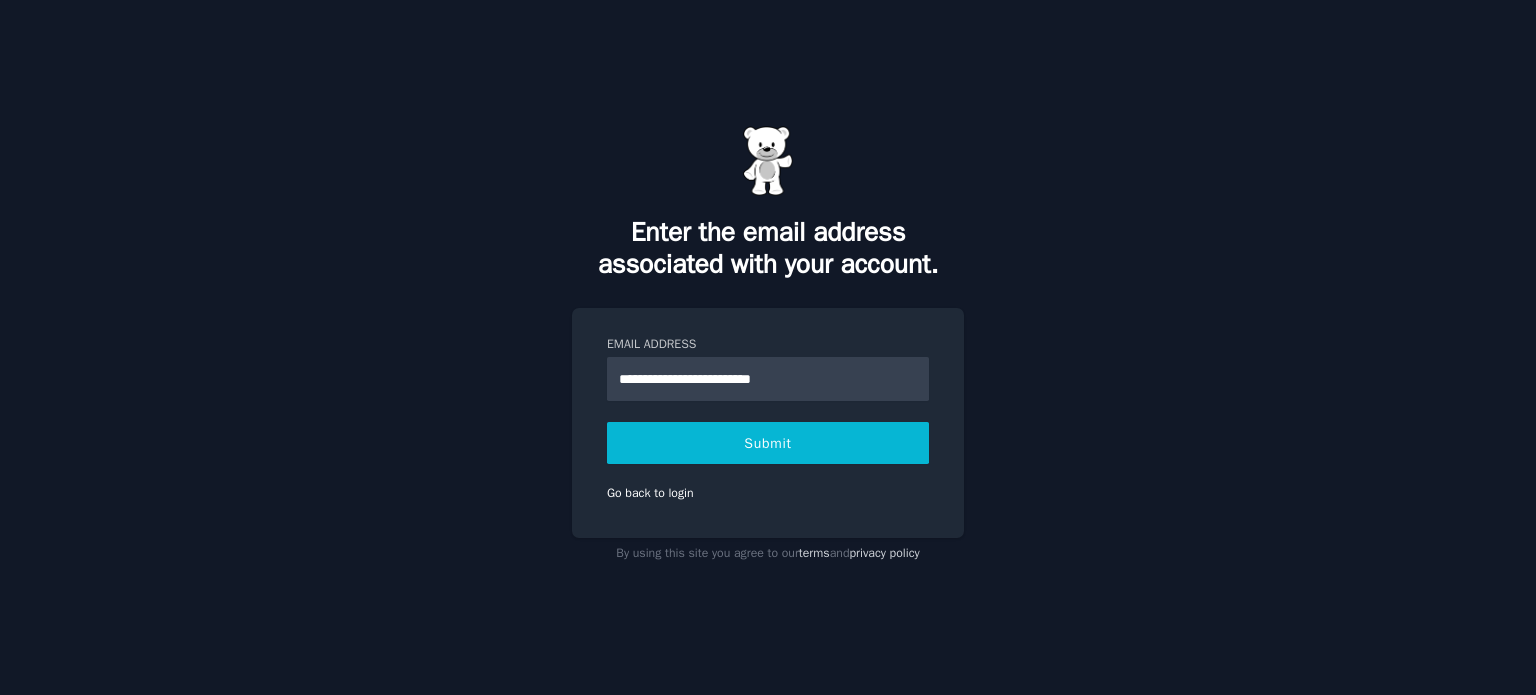 type on "**********" 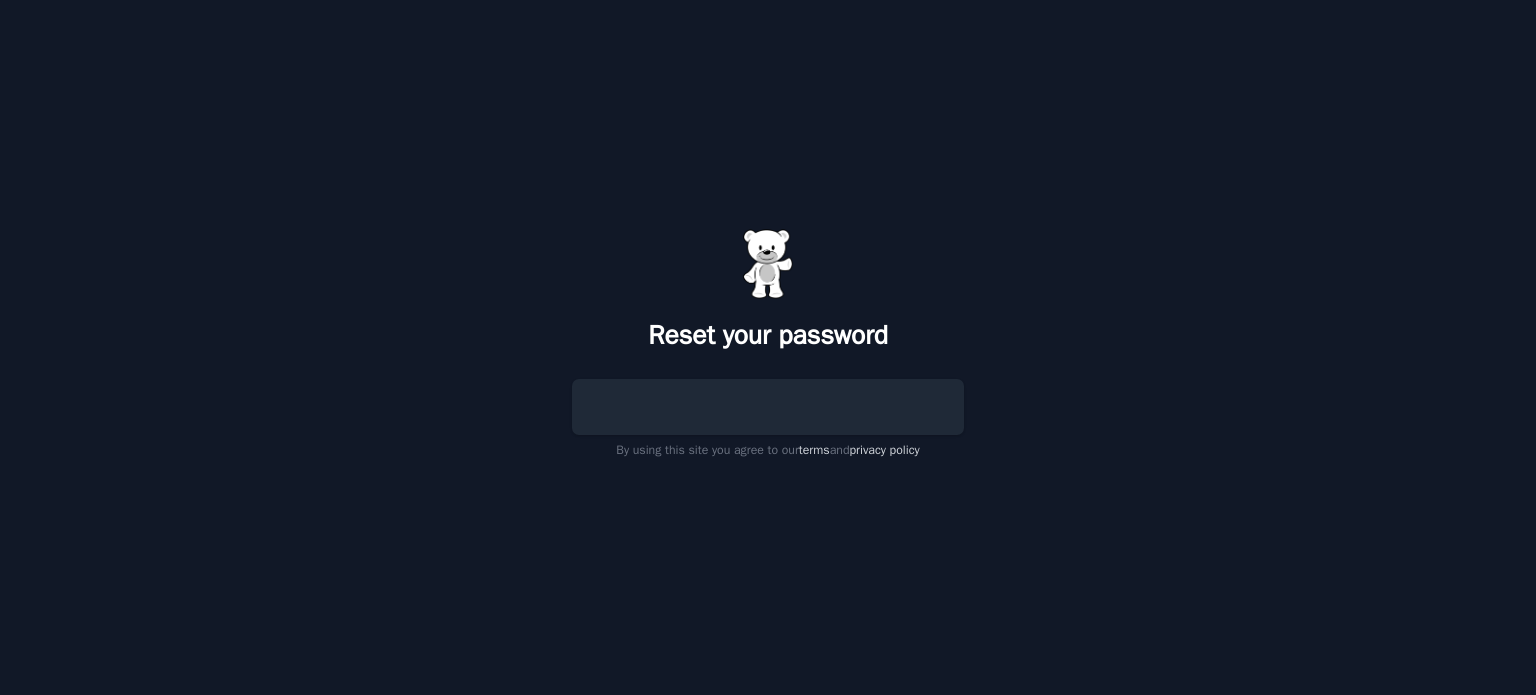 scroll, scrollTop: 0, scrollLeft: 0, axis: both 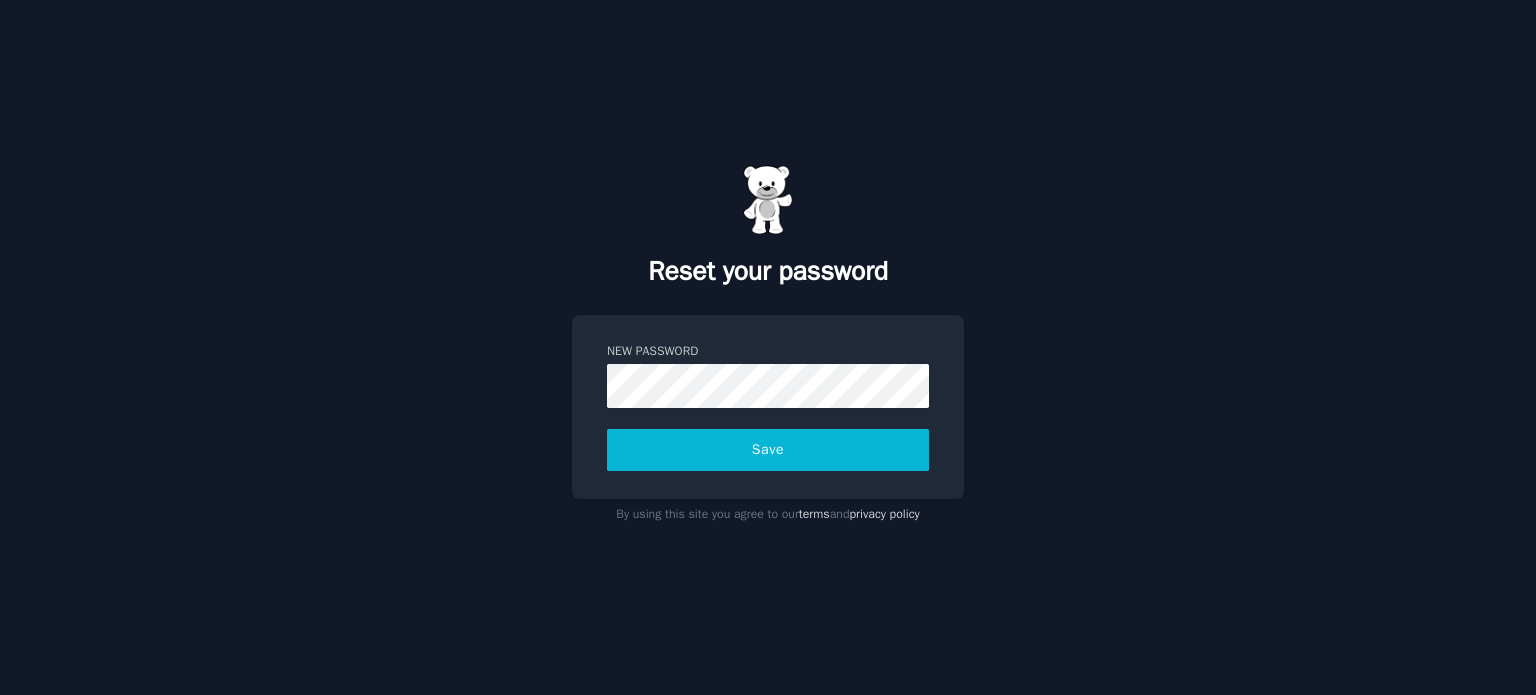 click on "Reset your password New Password Save By using this site you agree to our  terms  and  privacy policy" at bounding box center (768, 347) 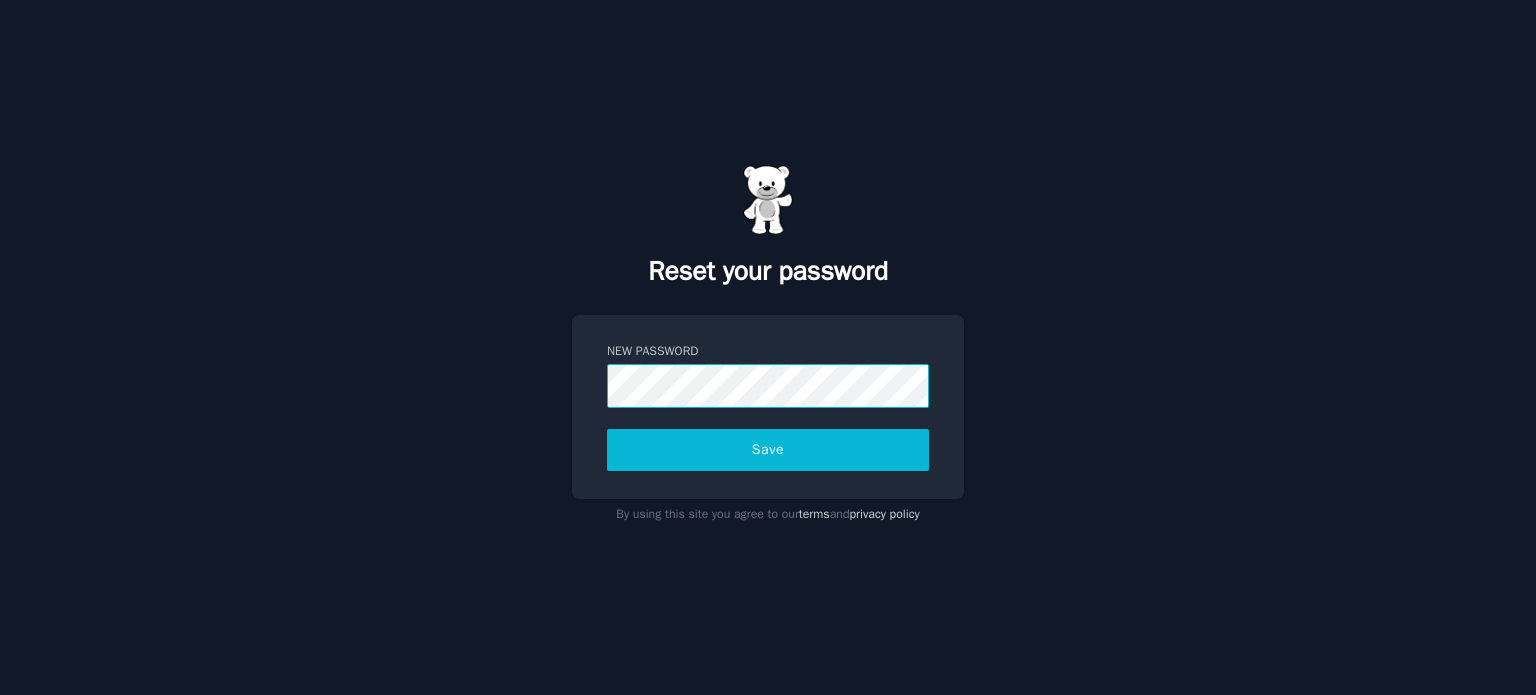 scroll, scrollTop: 0, scrollLeft: 0, axis: both 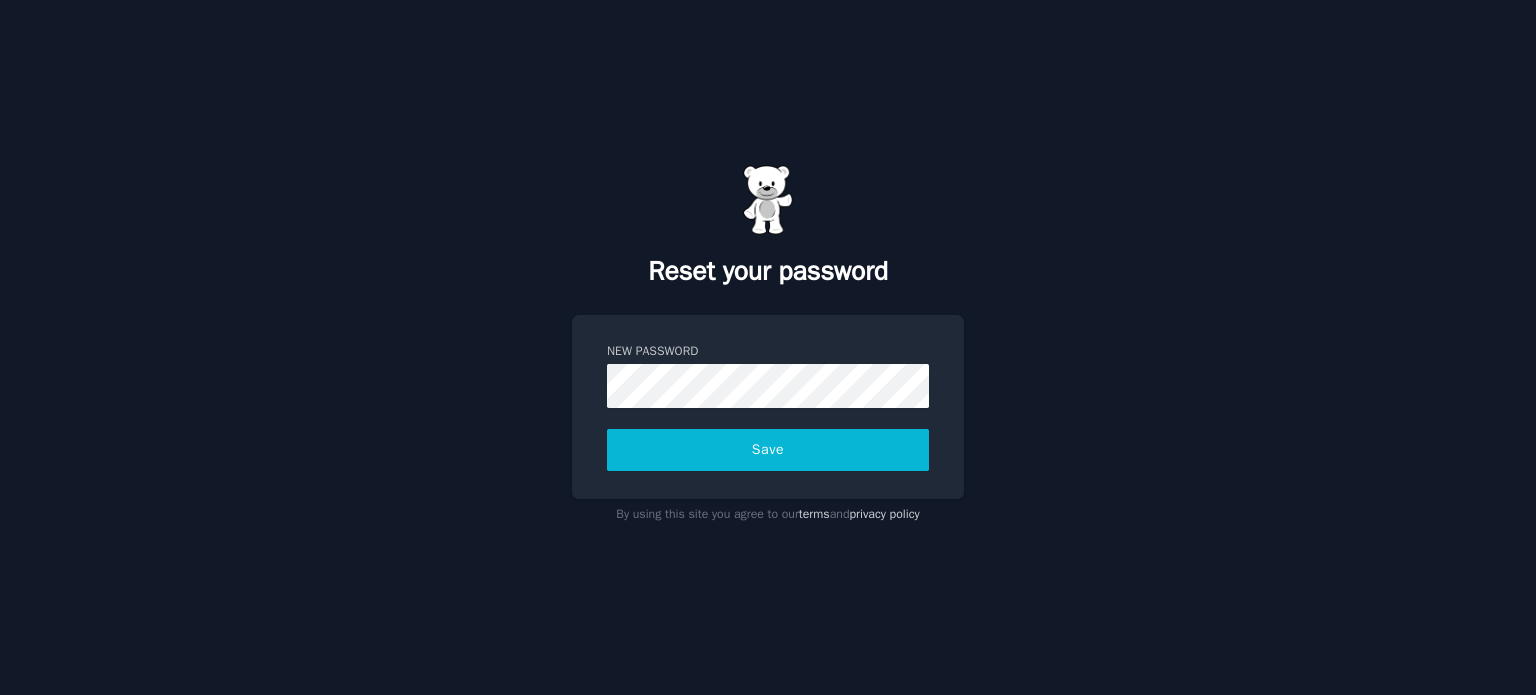 click on "Save" at bounding box center [768, 450] 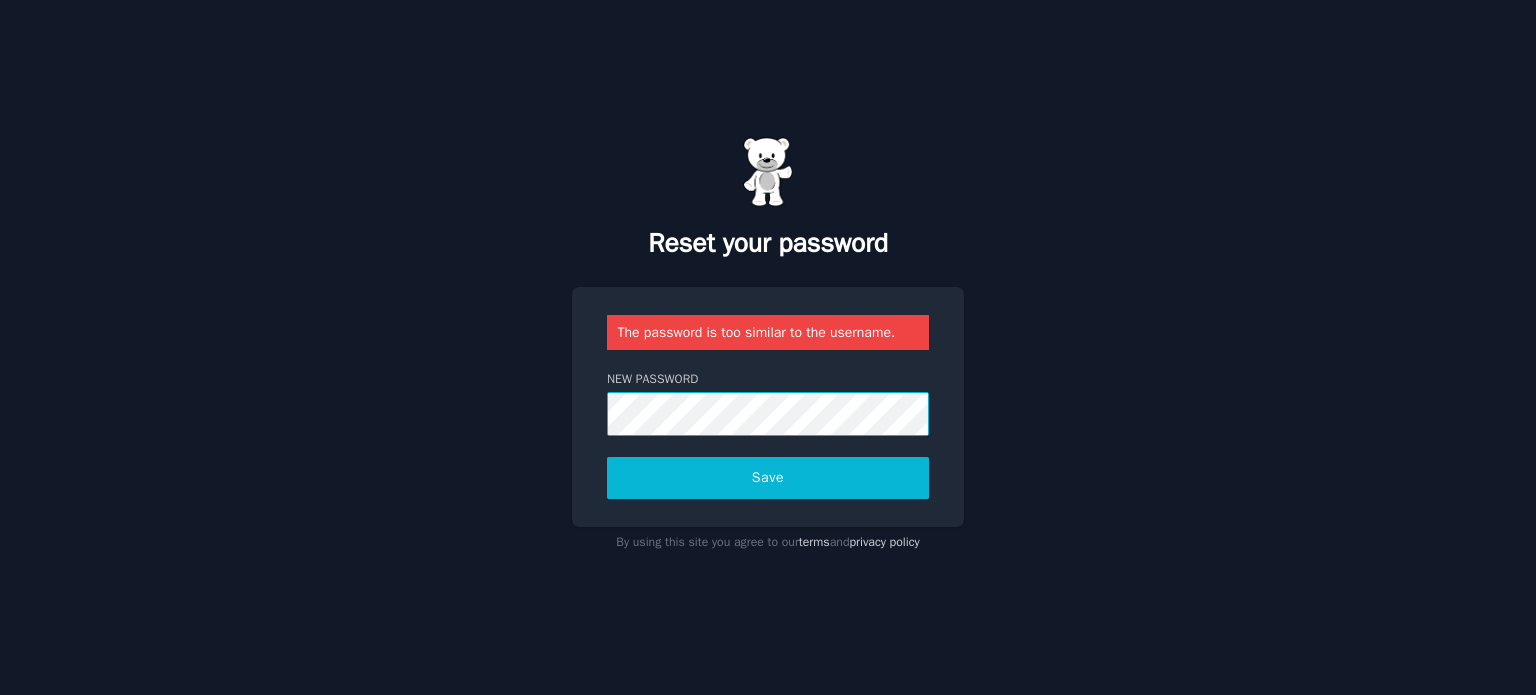 click on "Reset your password The password is too similar to the username. New Password Save By using this site you agree to our  terms  and  privacy policy" at bounding box center (768, 347) 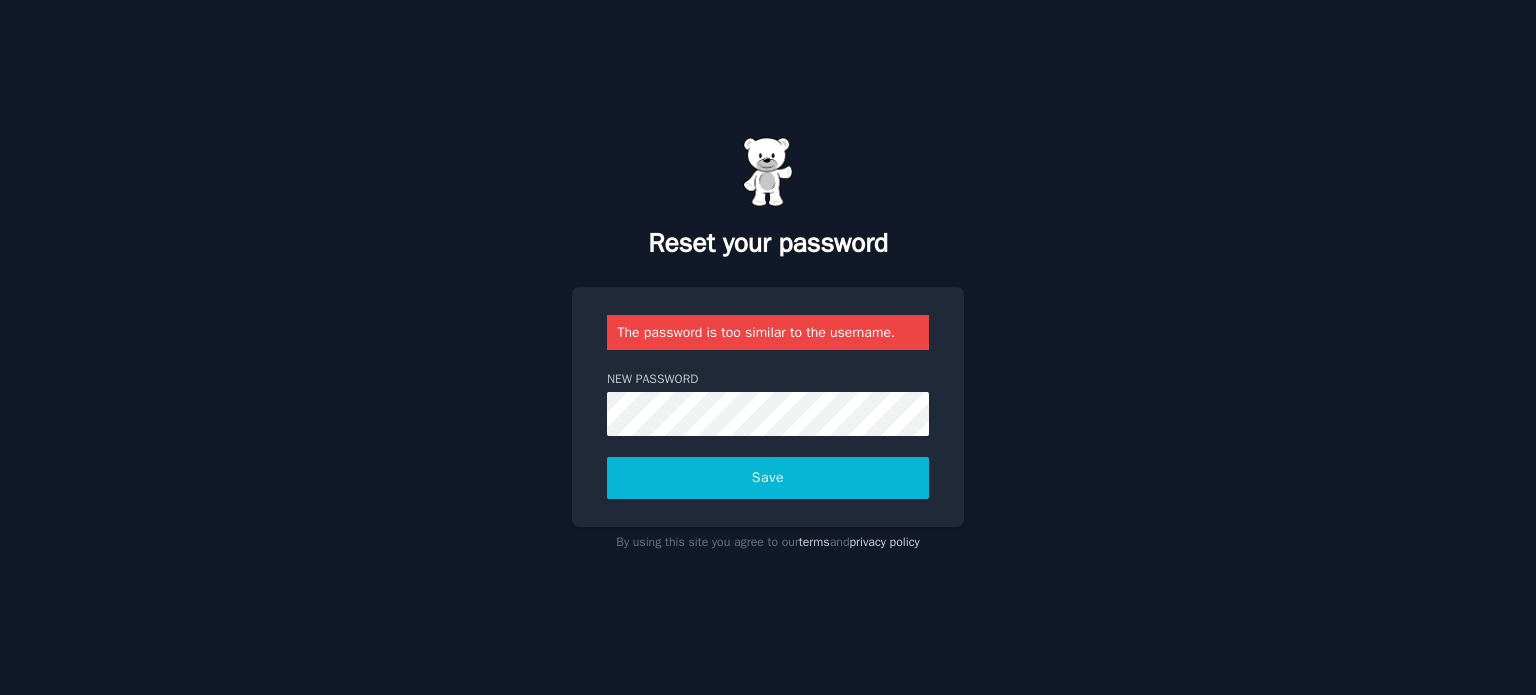 click on "Save" at bounding box center (768, 478) 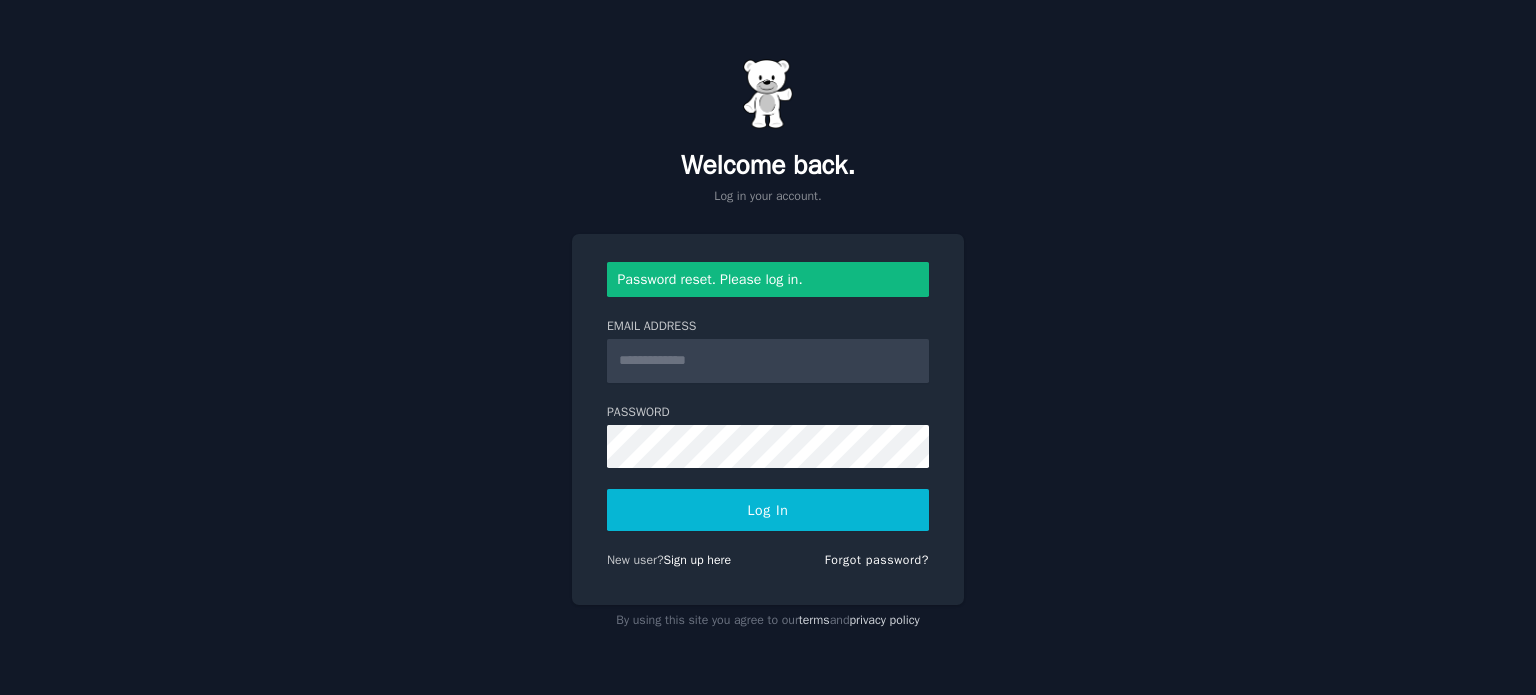 scroll, scrollTop: 0, scrollLeft: 0, axis: both 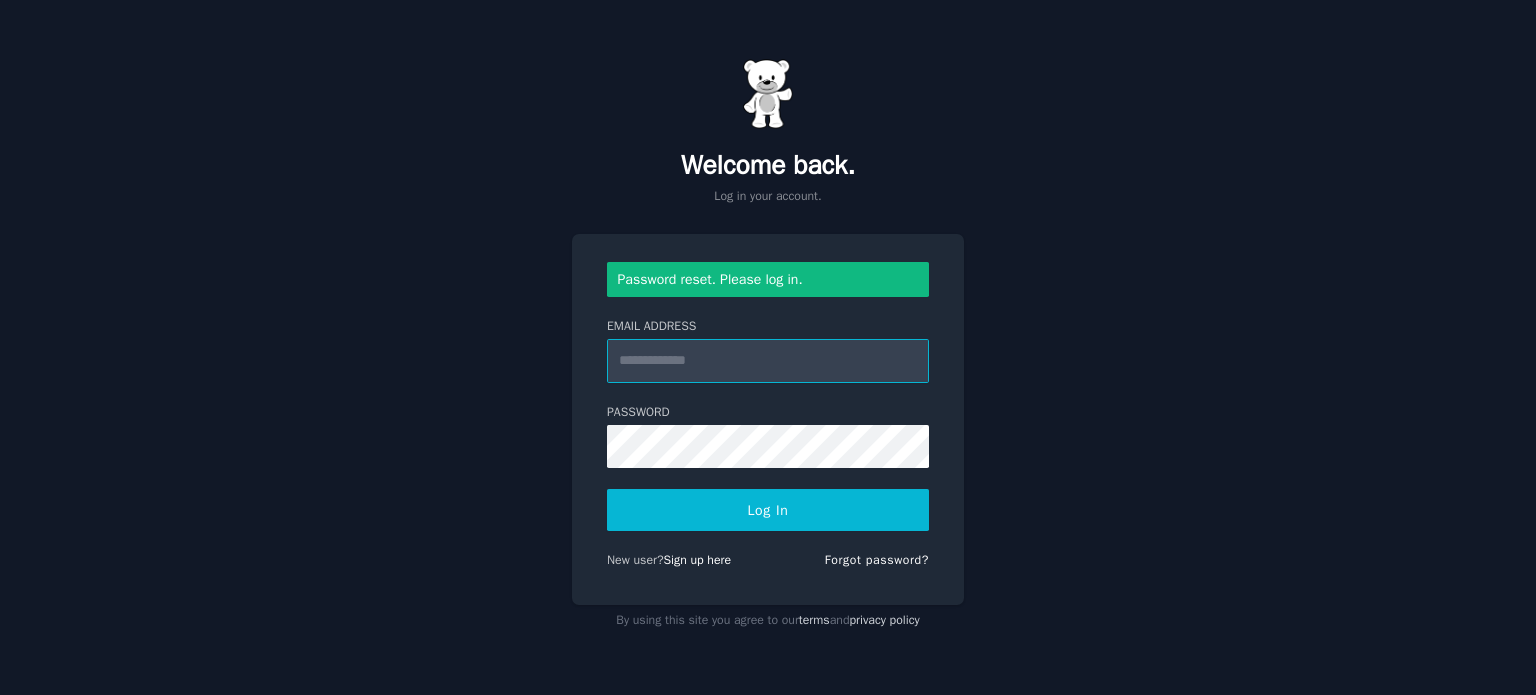 click on "Email Address" at bounding box center (768, 361) 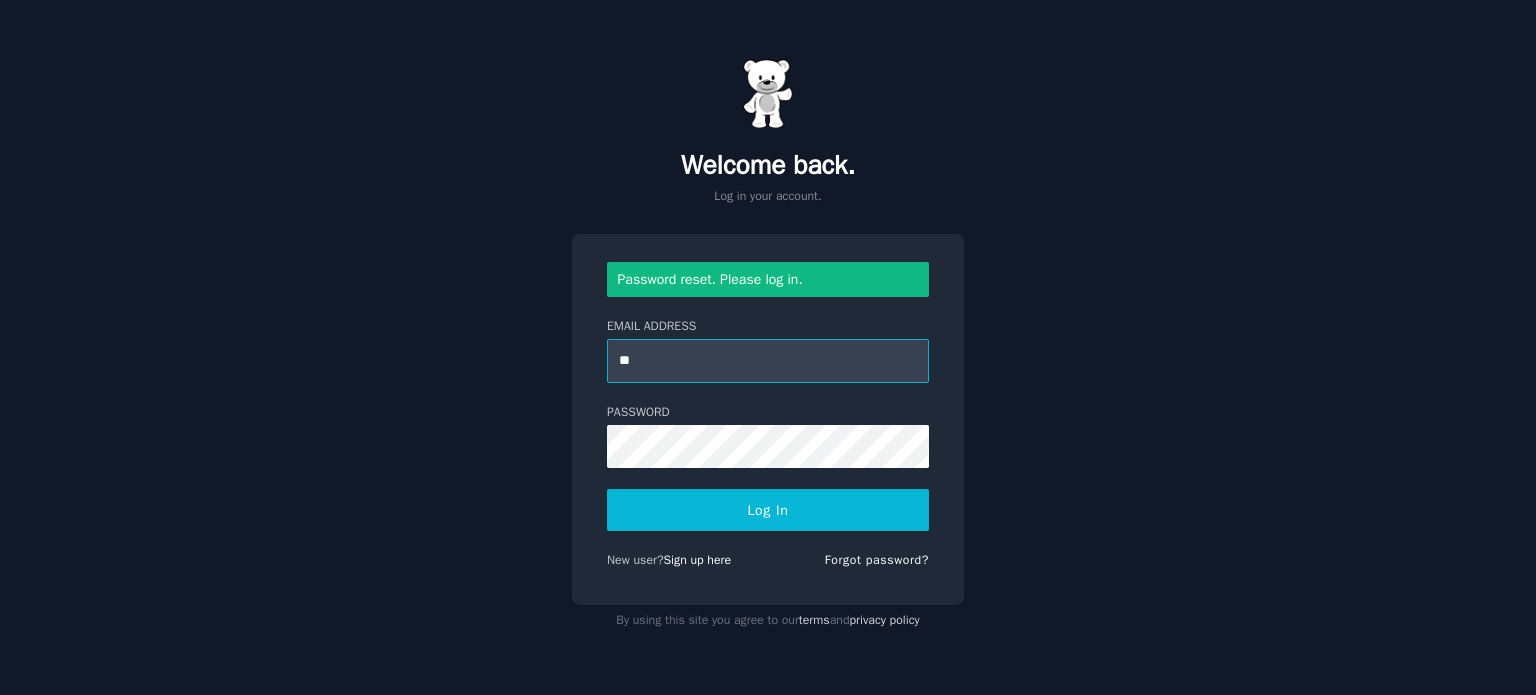 type on "**********" 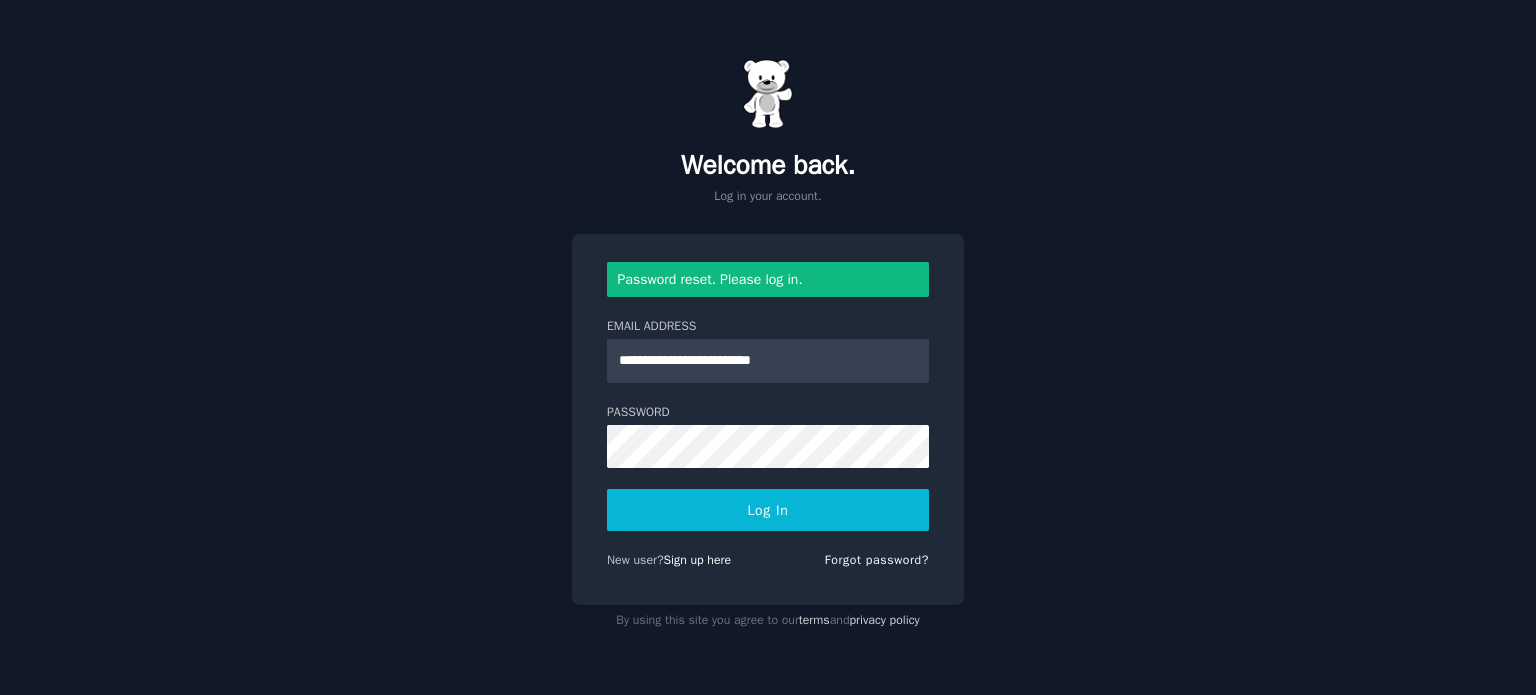 click on "Log In" at bounding box center [768, 510] 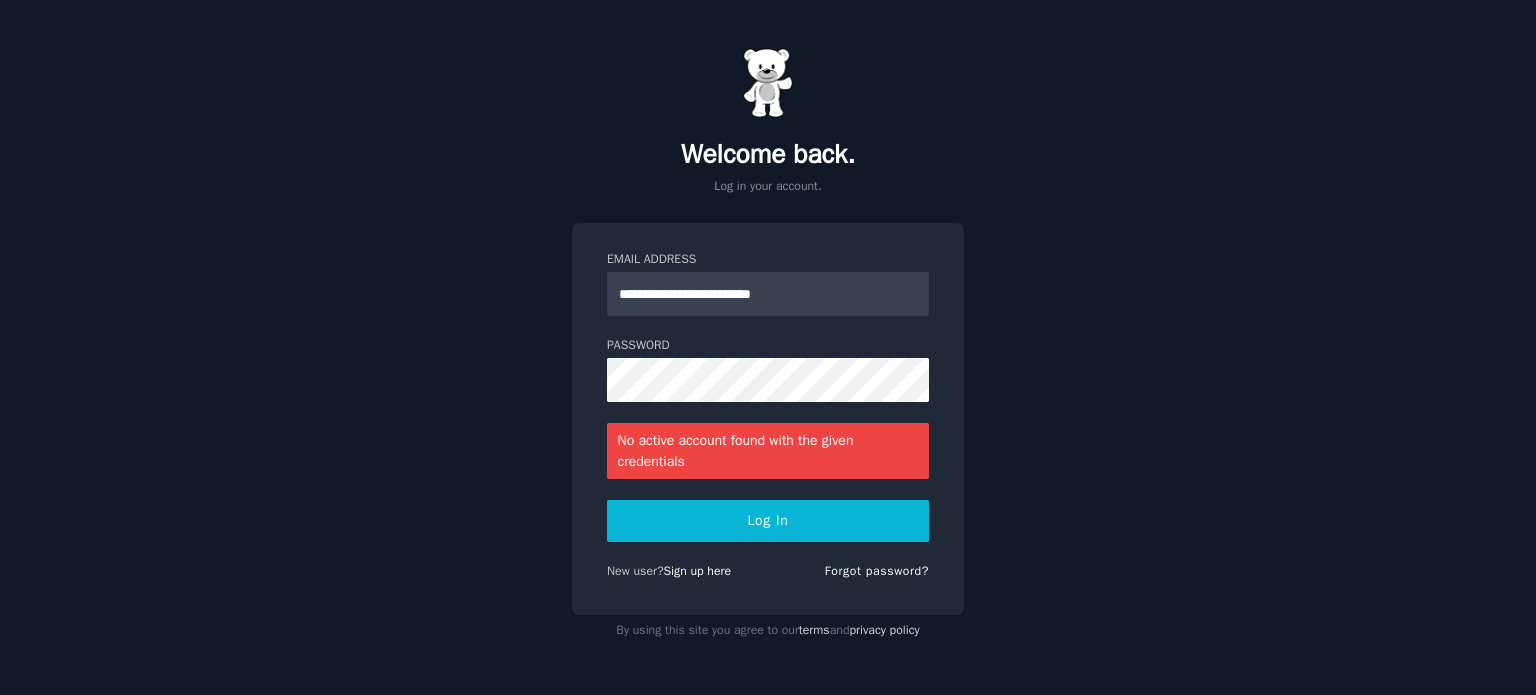 click on "Log In" at bounding box center [768, 521] 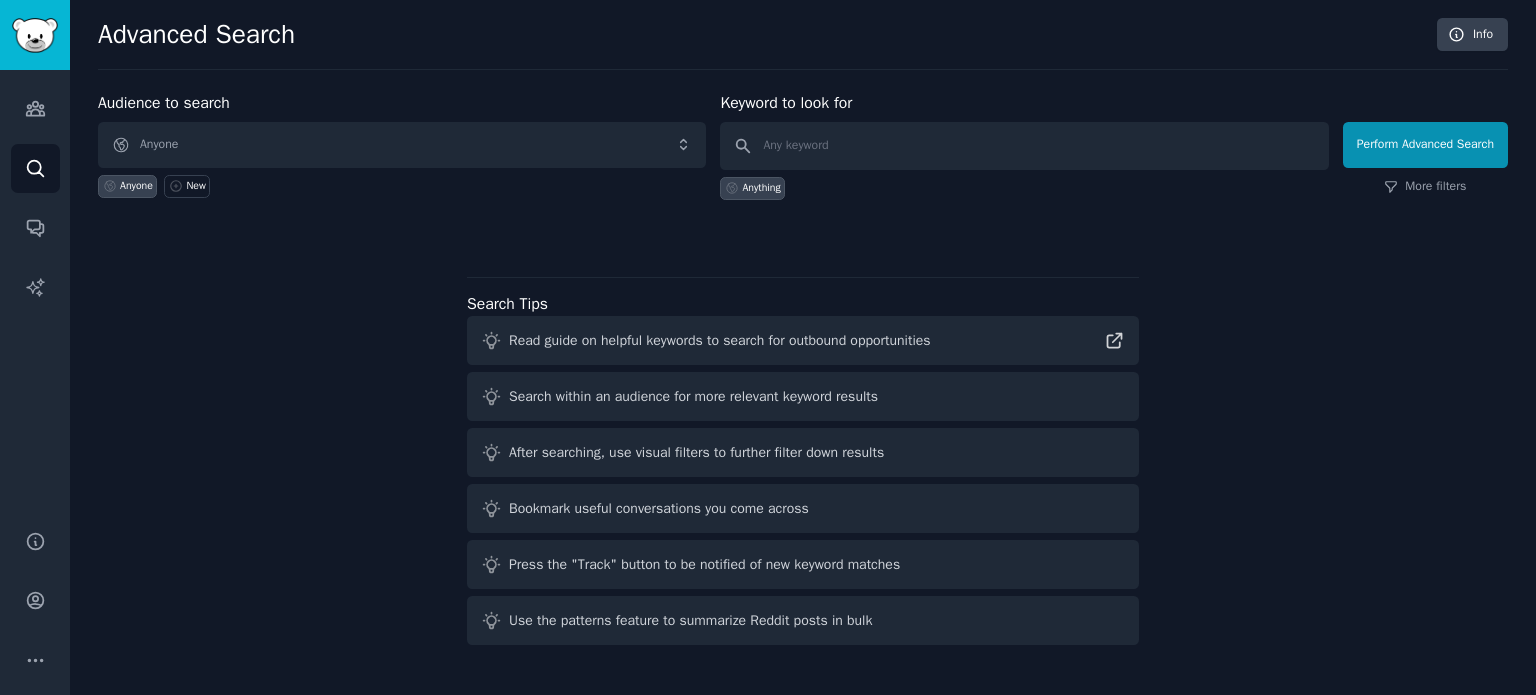 scroll, scrollTop: 0, scrollLeft: 0, axis: both 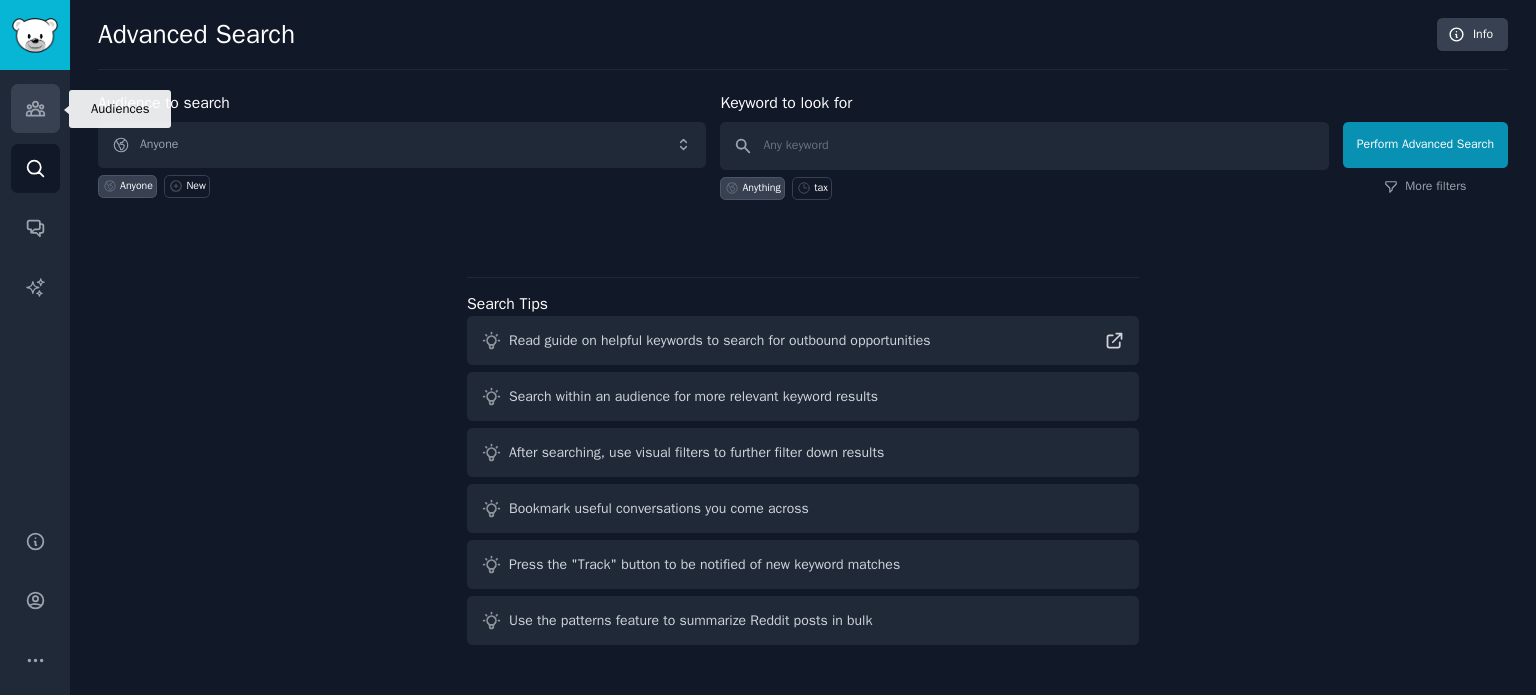 click 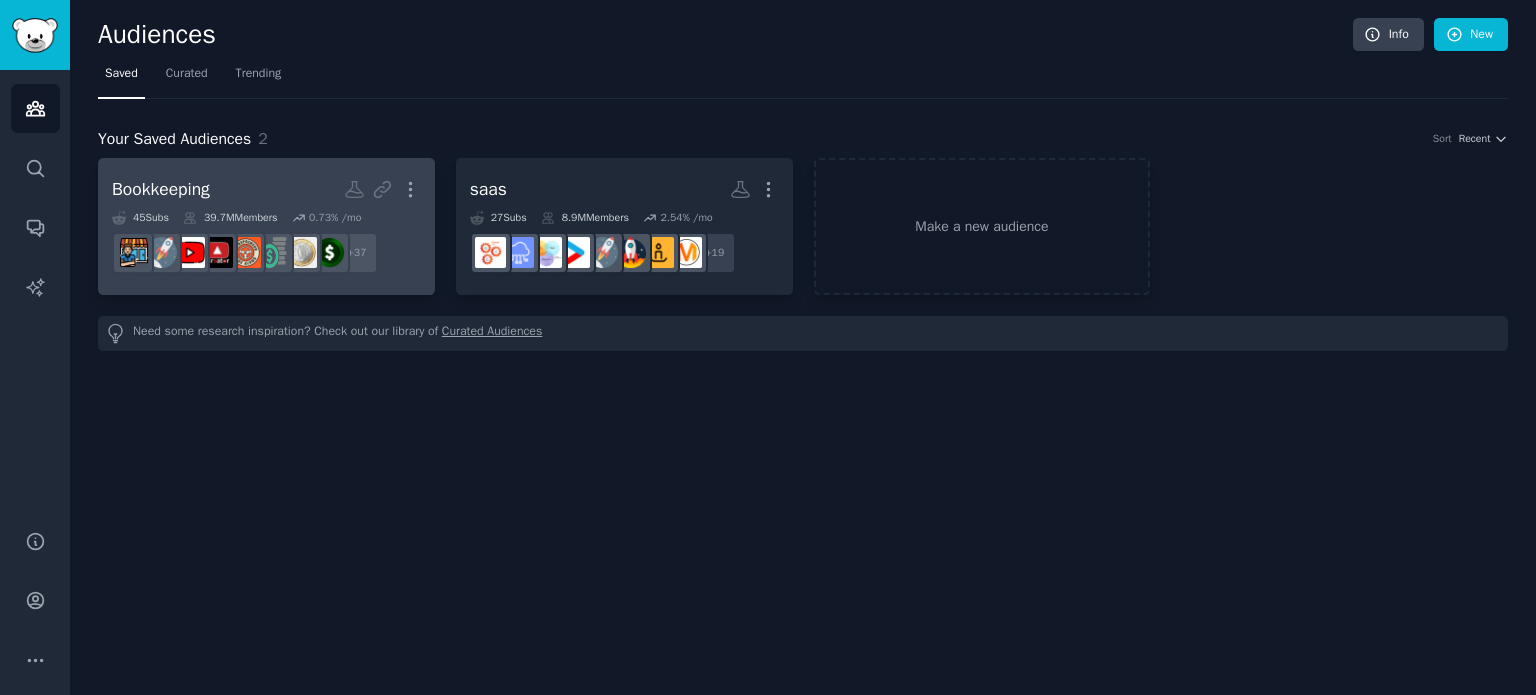 click on "Bookkeeping" at bounding box center (161, 189) 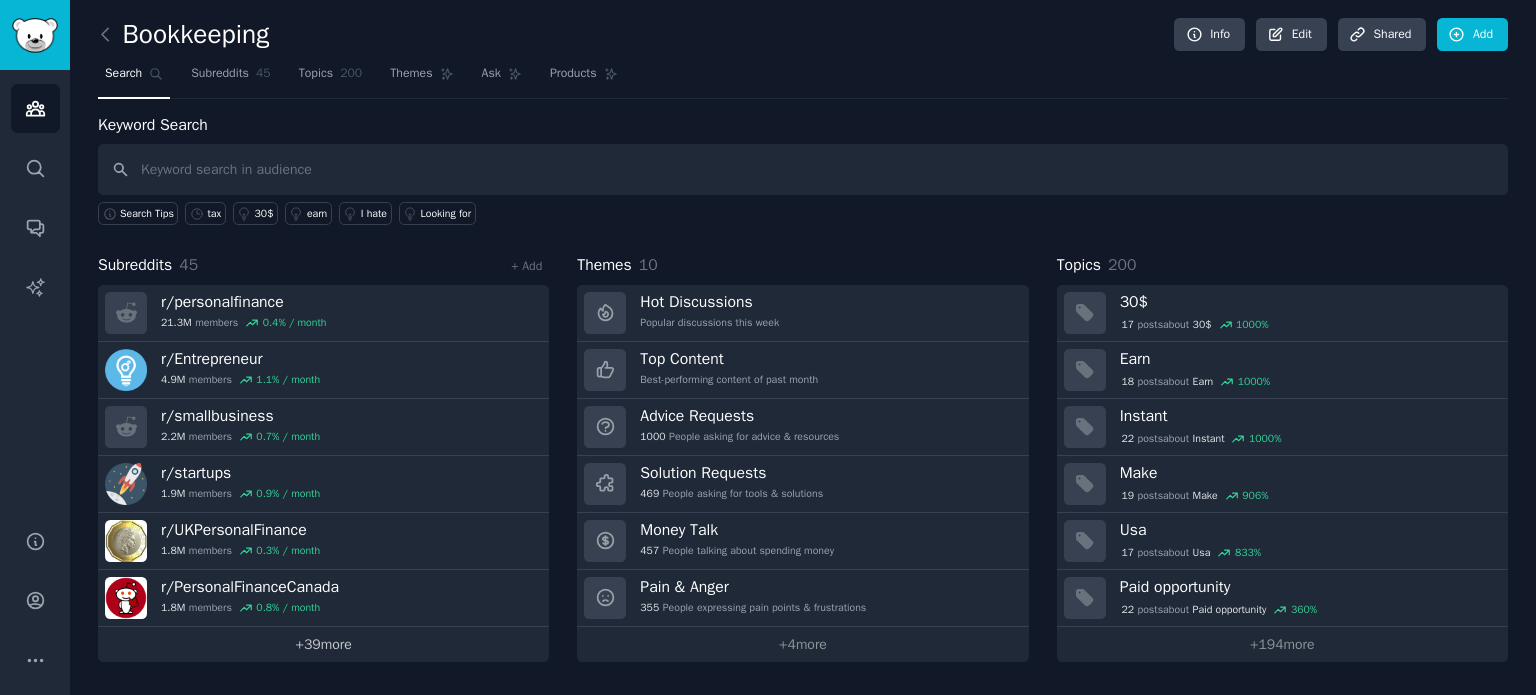 click on "+  39  more" at bounding box center [323, 644] 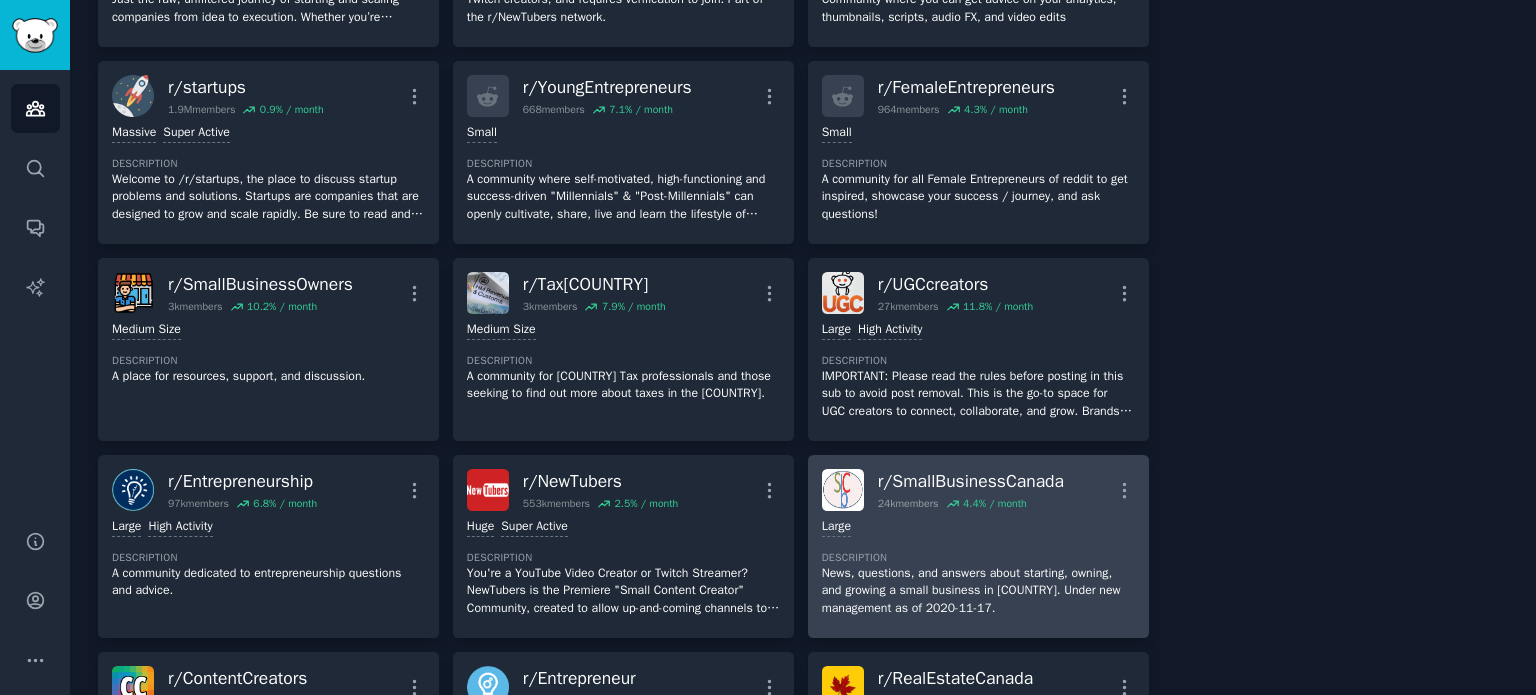 scroll, scrollTop: 500, scrollLeft: 0, axis: vertical 